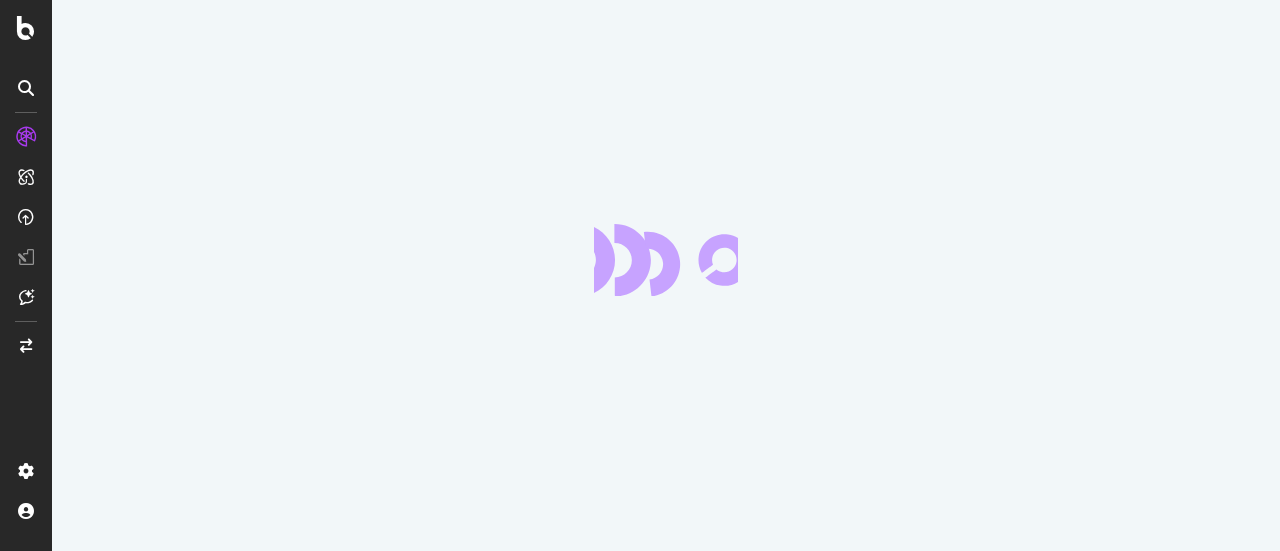 scroll, scrollTop: 0, scrollLeft: 0, axis: both 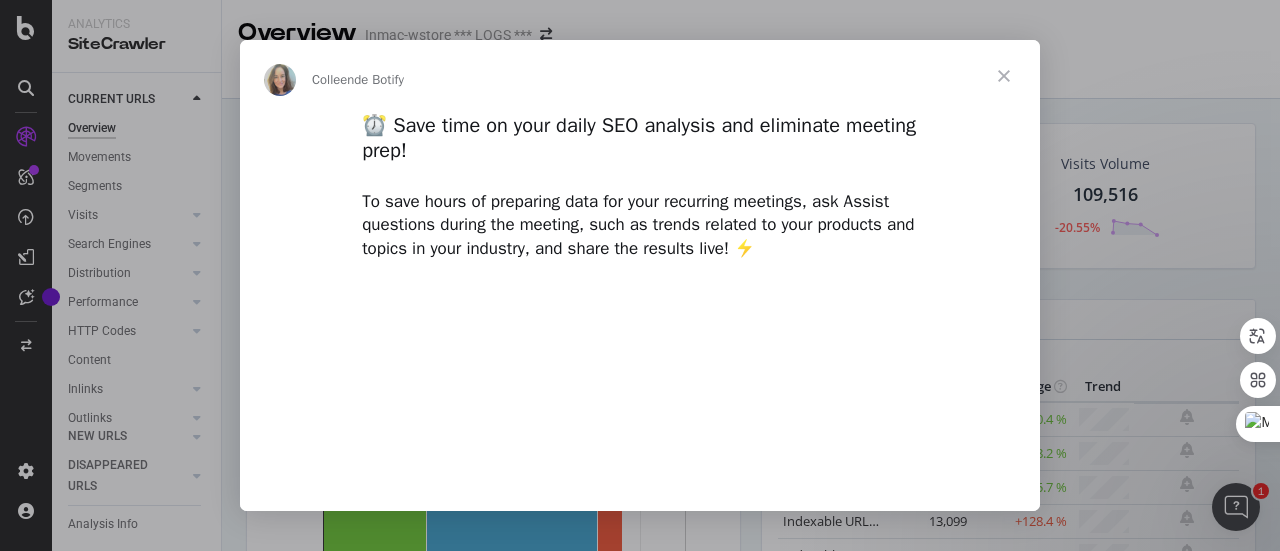 type on "629086" 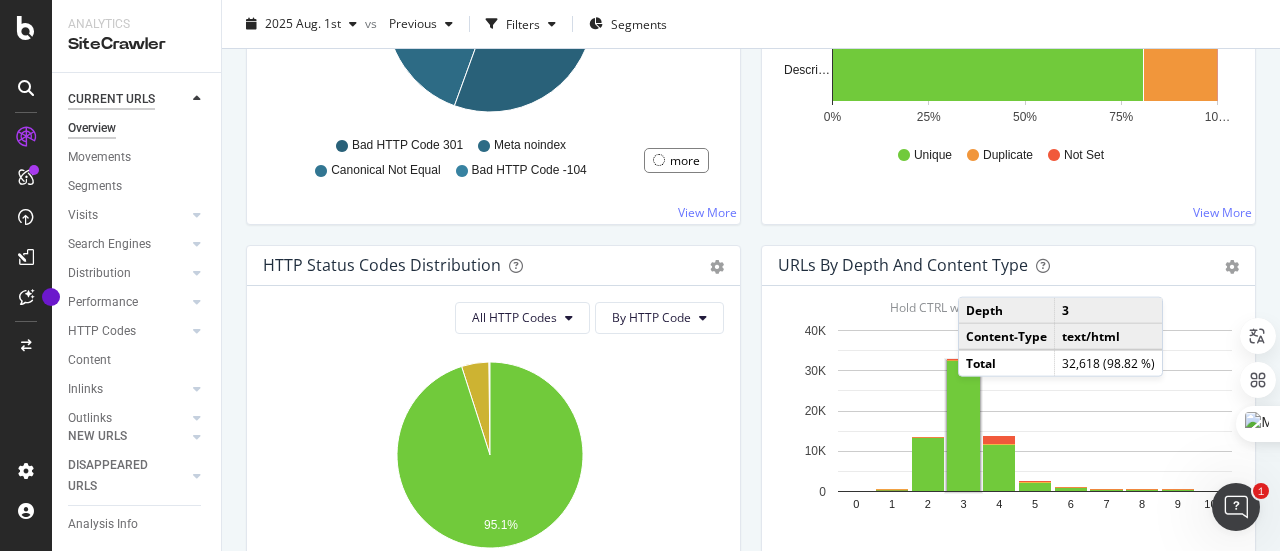 scroll, scrollTop: 900, scrollLeft: 0, axis: vertical 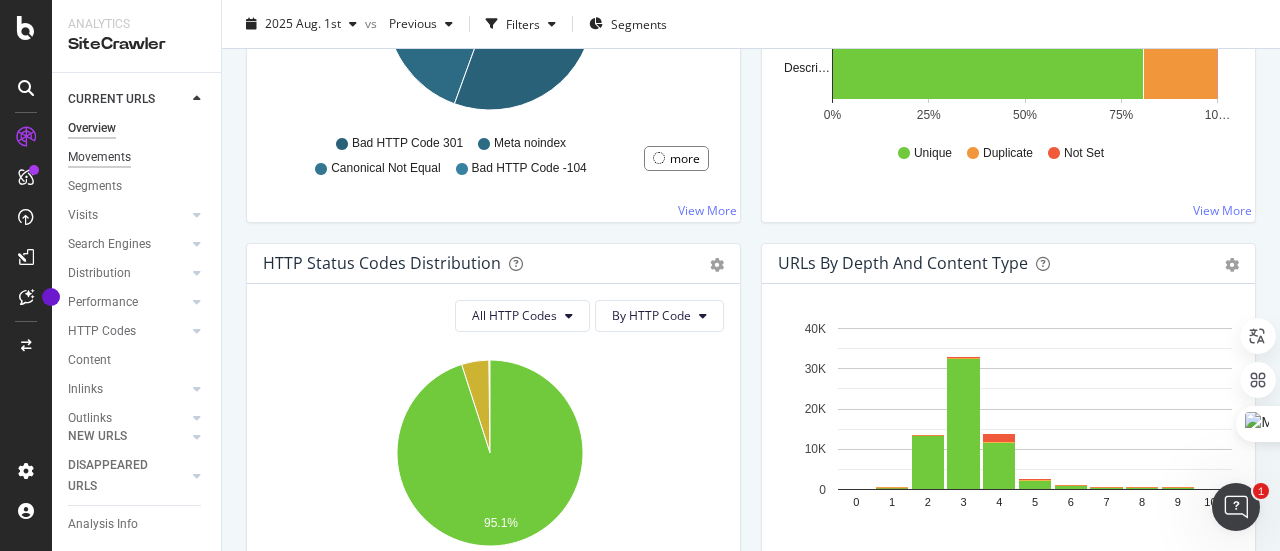 click on "Movements" at bounding box center (99, 157) 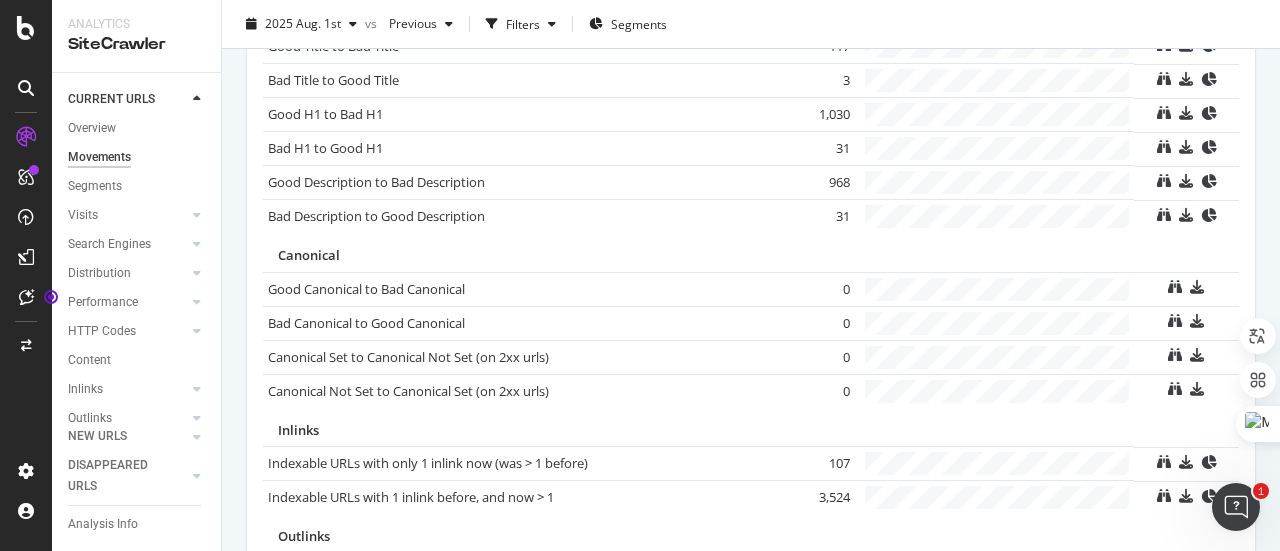 scroll, scrollTop: 1567, scrollLeft: 0, axis: vertical 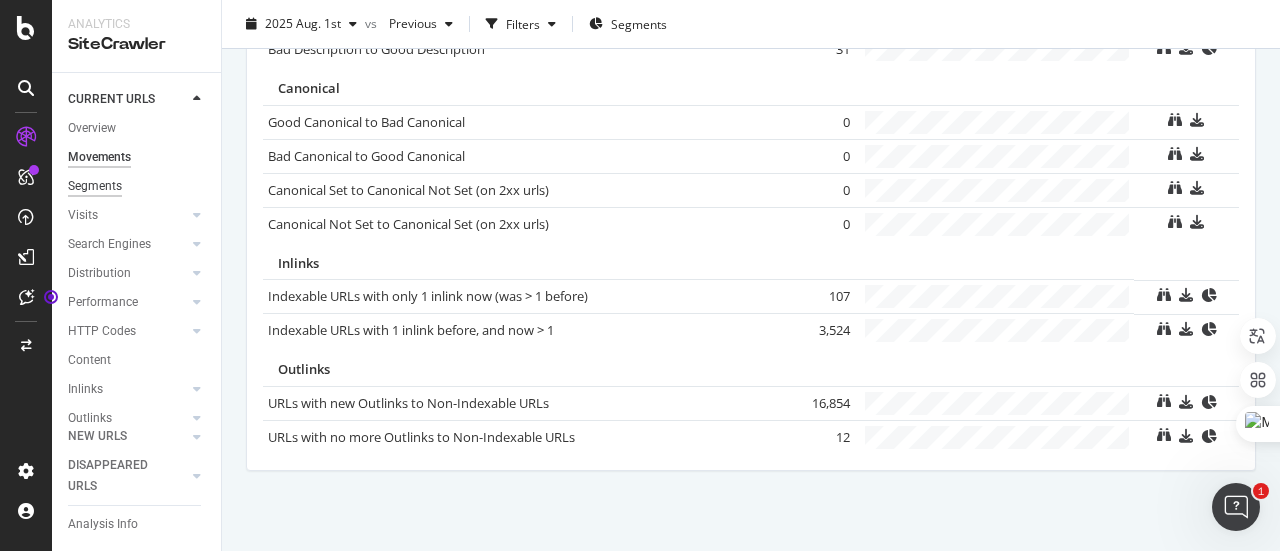 click on "Segments" at bounding box center (95, 186) 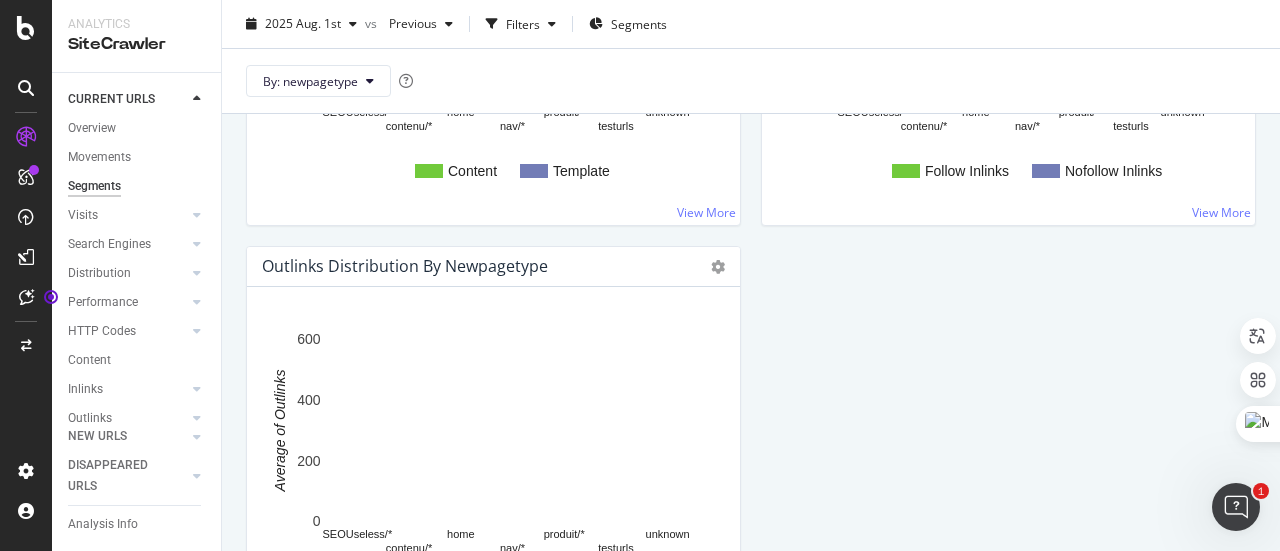 scroll, scrollTop: 2164, scrollLeft: 0, axis: vertical 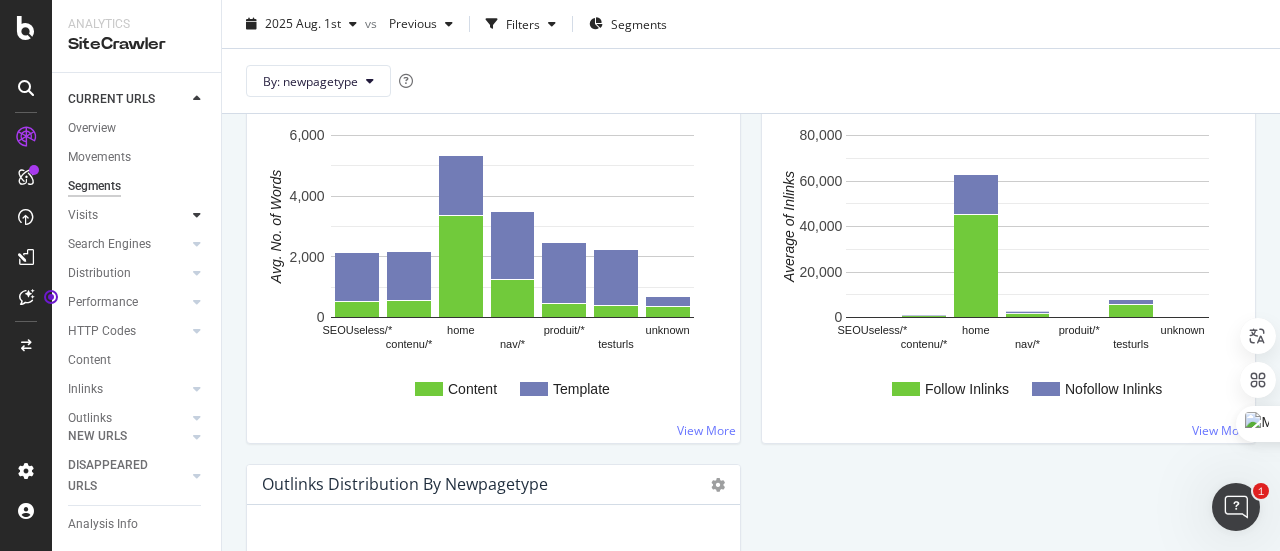 click at bounding box center (197, 215) 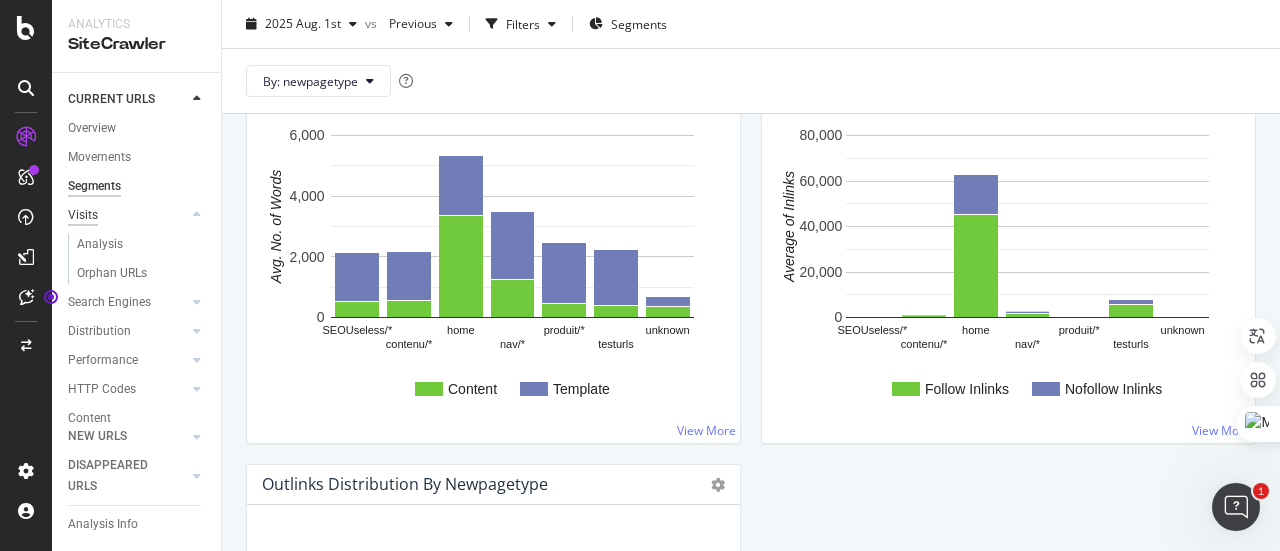 click on "Visits" at bounding box center (83, 215) 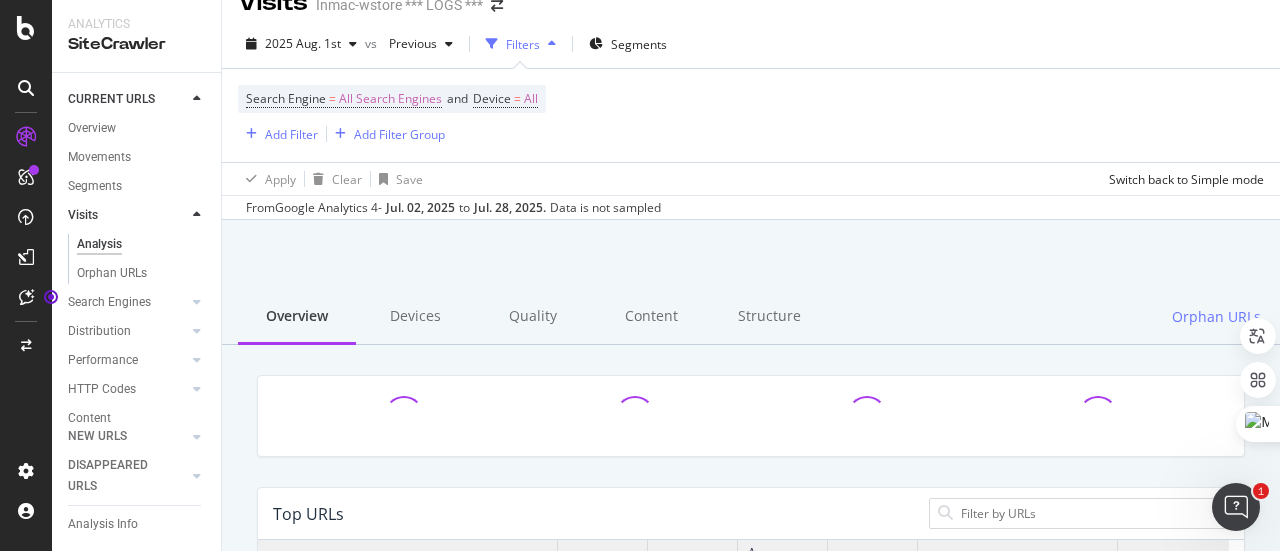 scroll, scrollTop: 0, scrollLeft: 0, axis: both 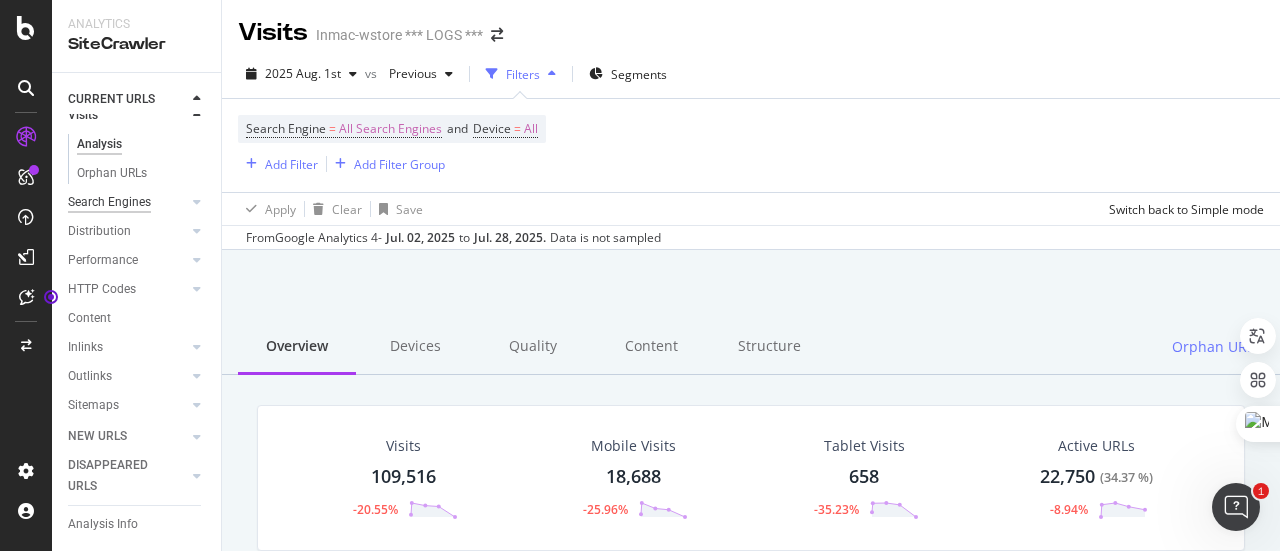 click on "Search Engines" at bounding box center [109, 202] 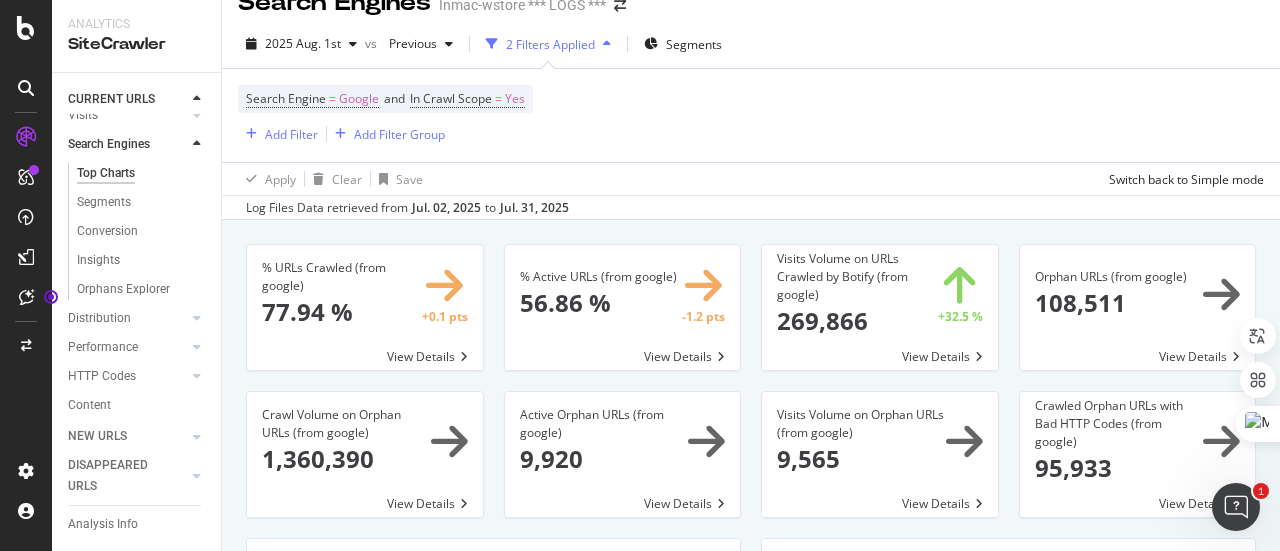 scroll, scrollTop: 0, scrollLeft: 0, axis: both 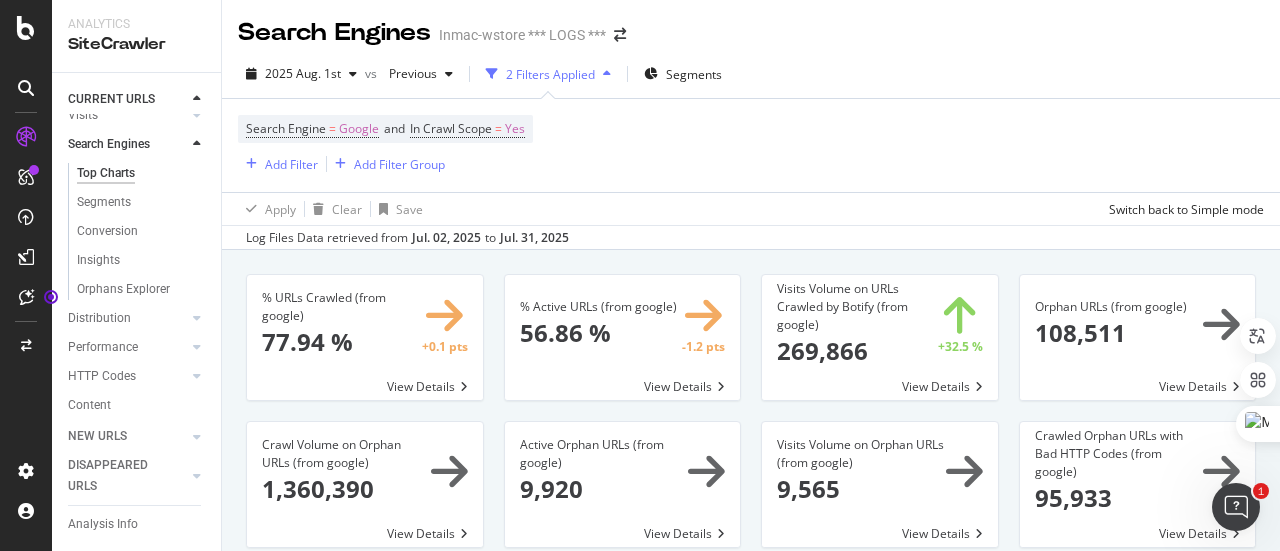 click at bounding box center (365, 337) 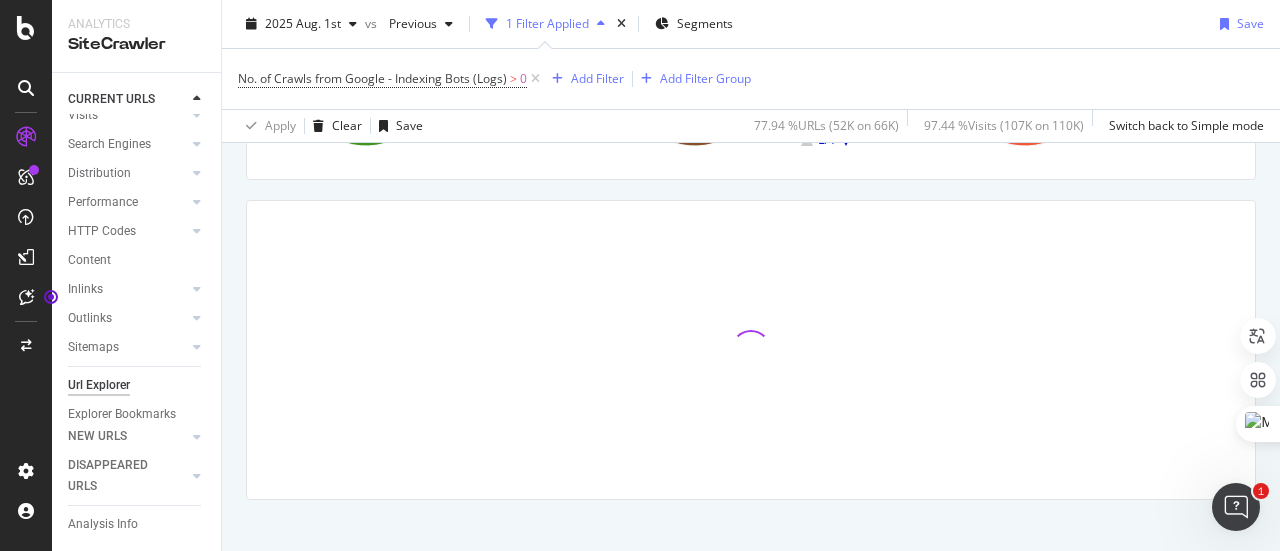 scroll, scrollTop: 317, scrollLeft: 0, axis: vertical 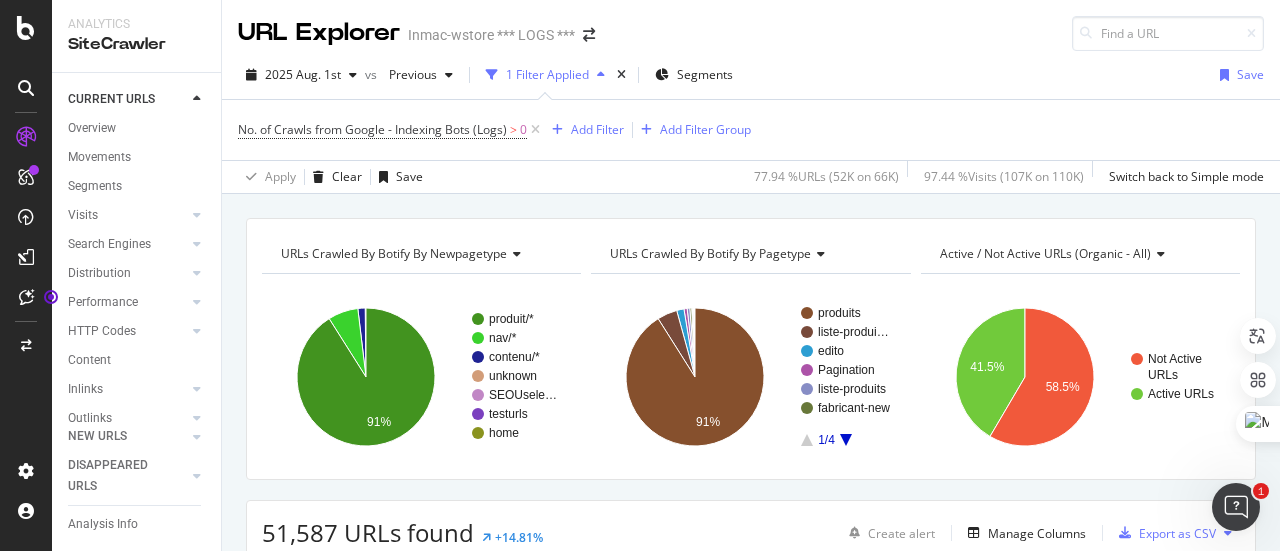 click at bounding box center (197, 99) 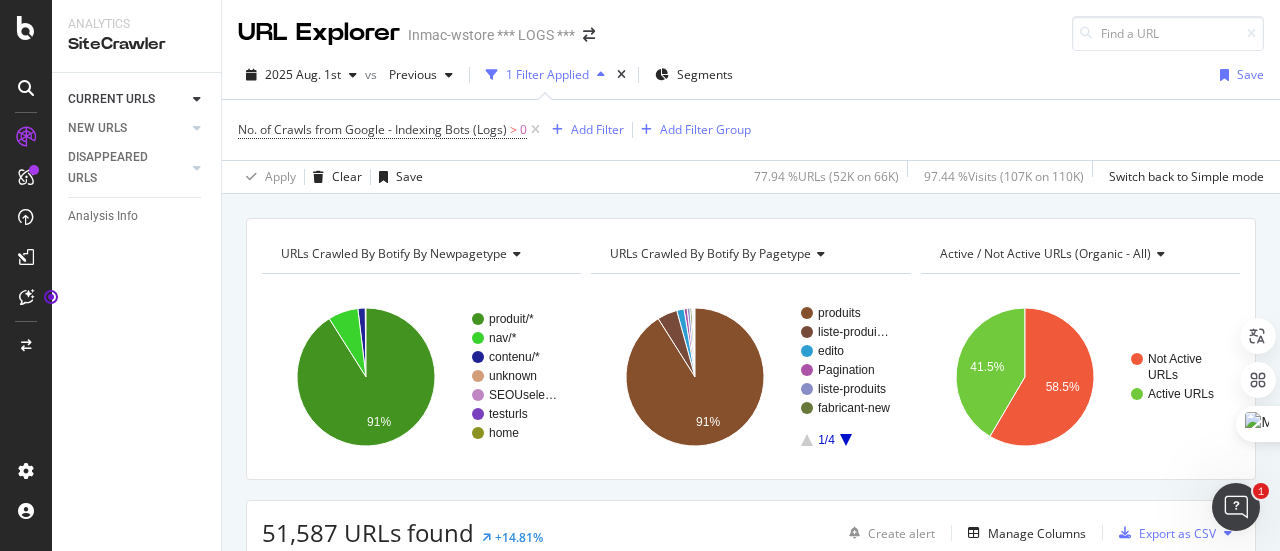 click at bounding box center [197, 99] 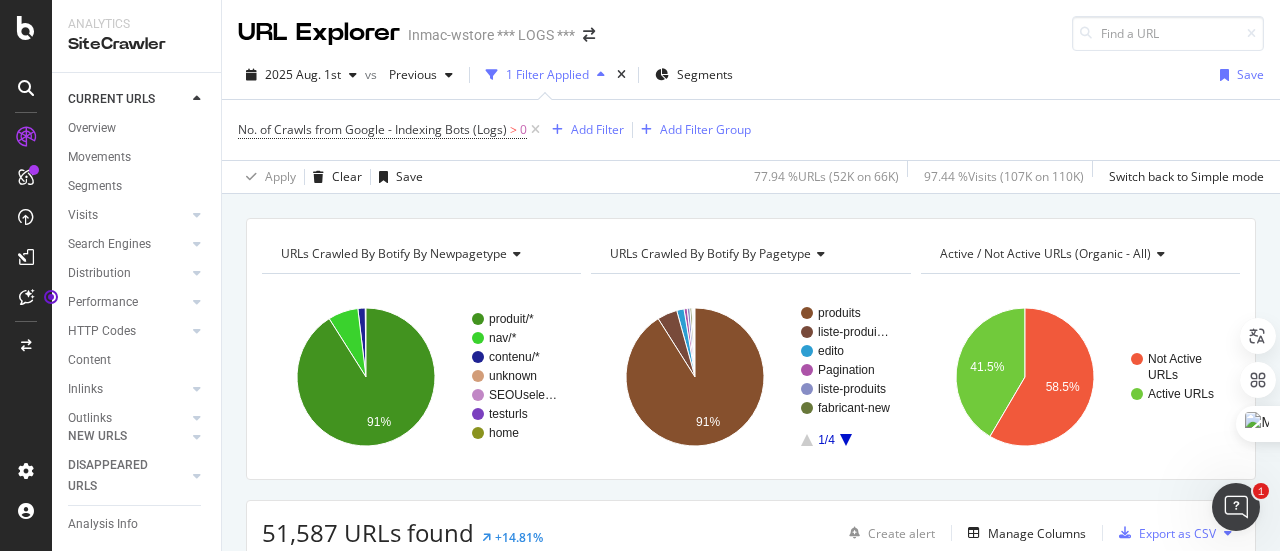 click at bounding box center (197, 99) 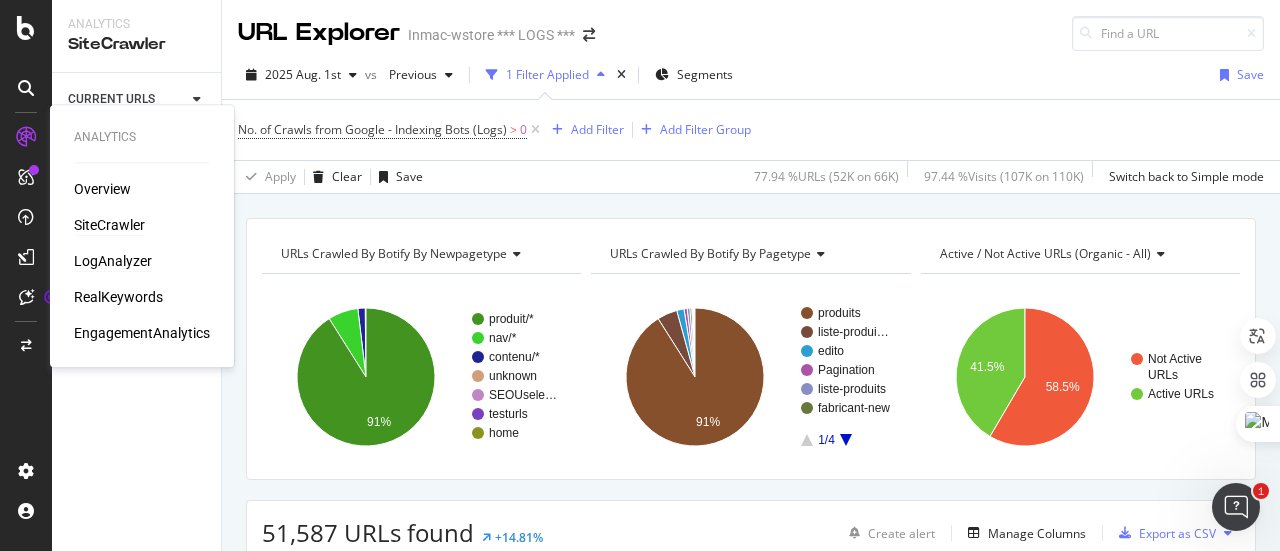 click on "LogAnalyzer" at bounding box center (113, 261) 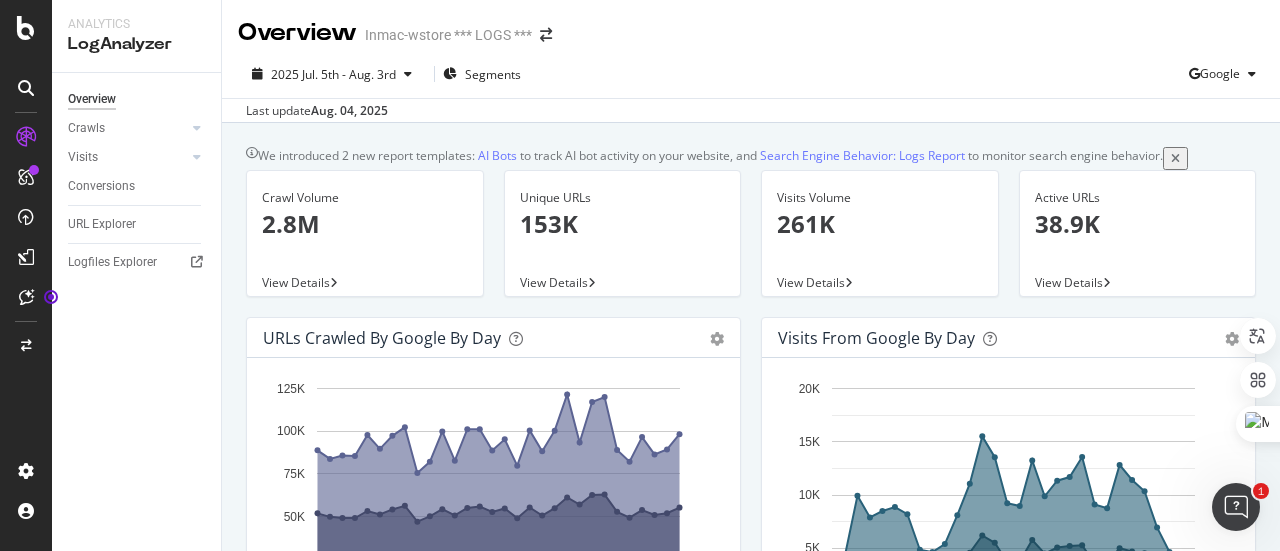 click on "View Details" at bounding box center (296, 282) 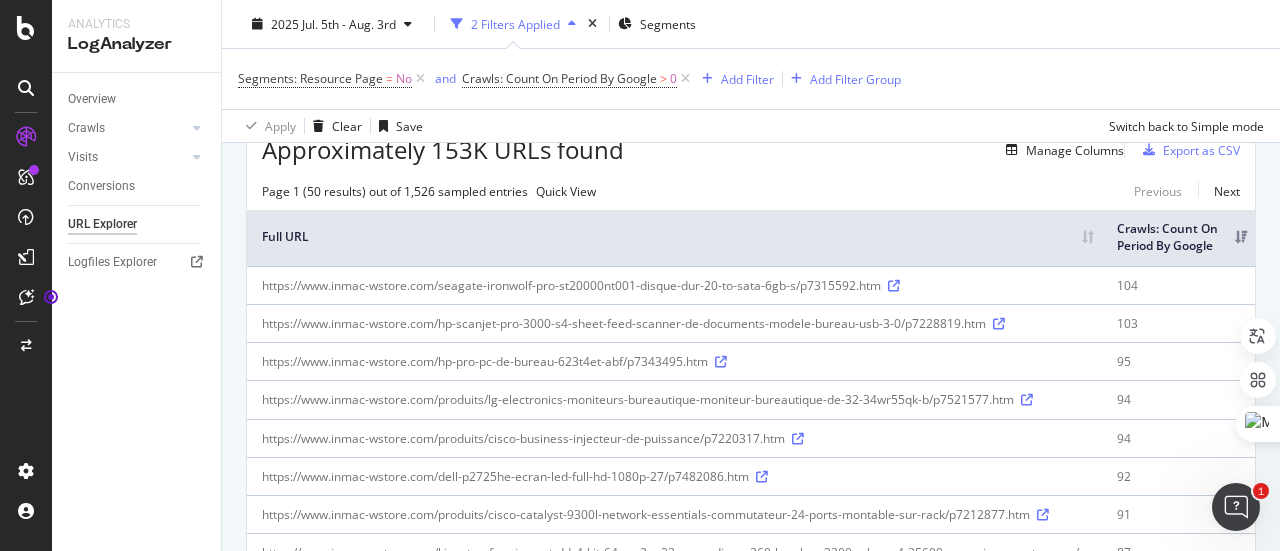 scroll, scrollTop: 200, scrollLeft: 0, axis: vertical 